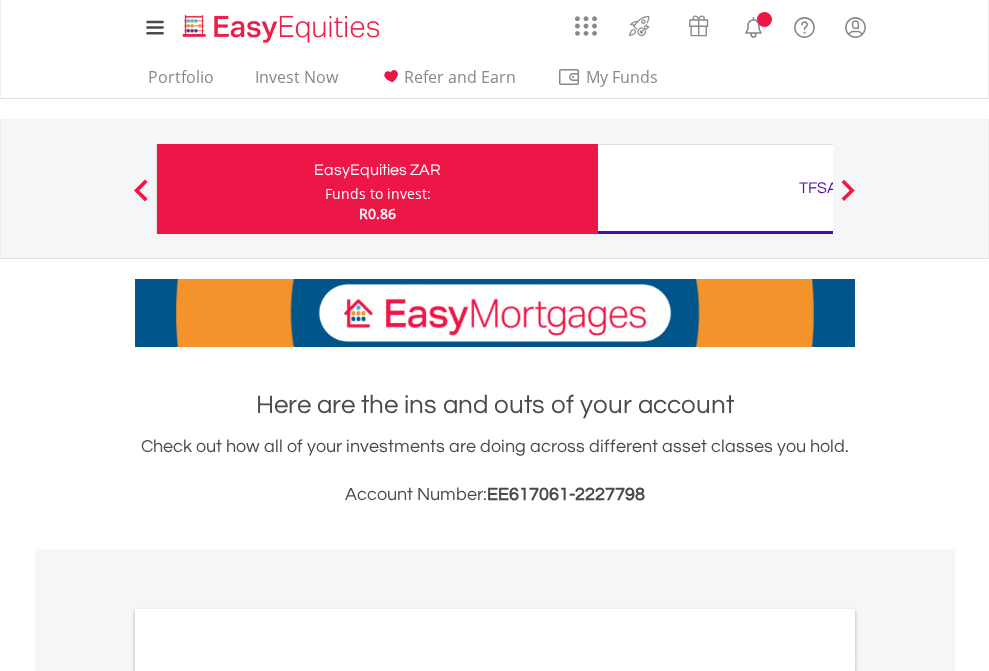 scroll, scrollTop: 0, scrollLeft: 0, axis: both 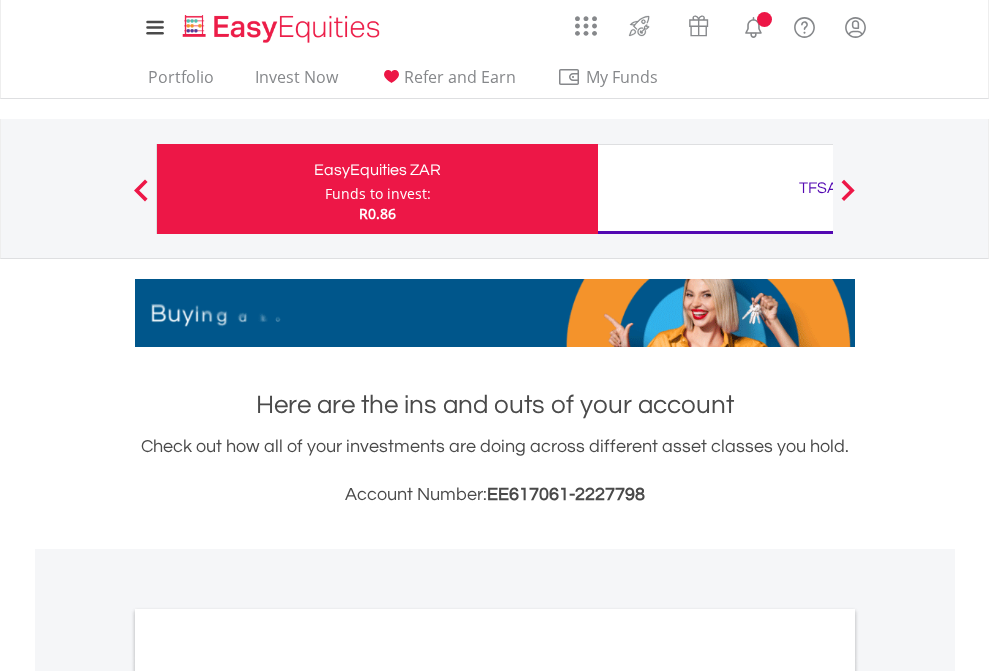 click on "Funds to invest:" at bounding box center (378, 194) 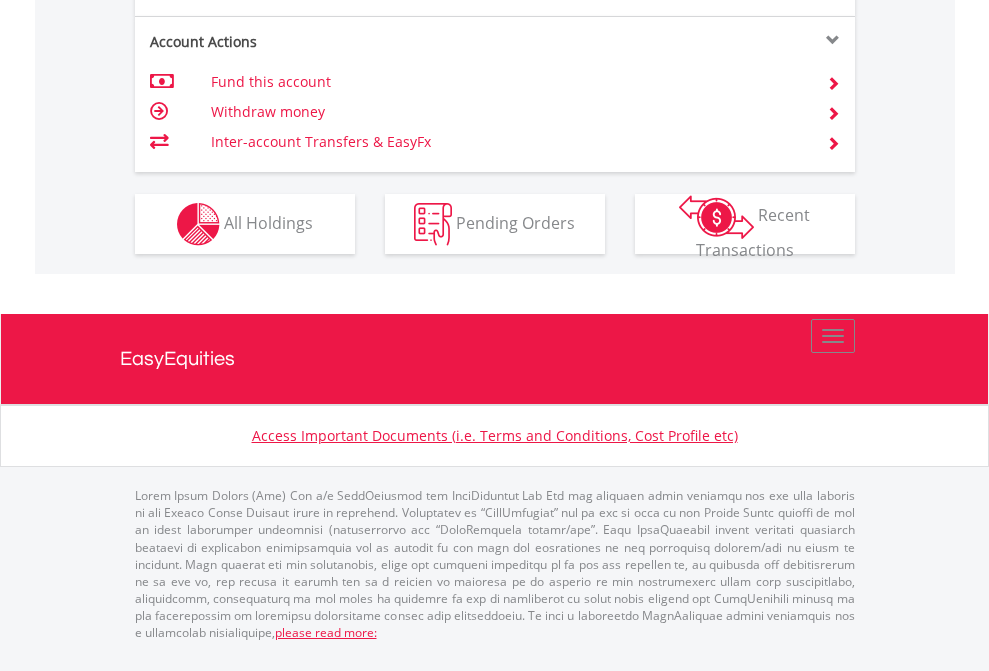 scroll, scrollTop: 2037, scrollLeft: 0, axis: vertical 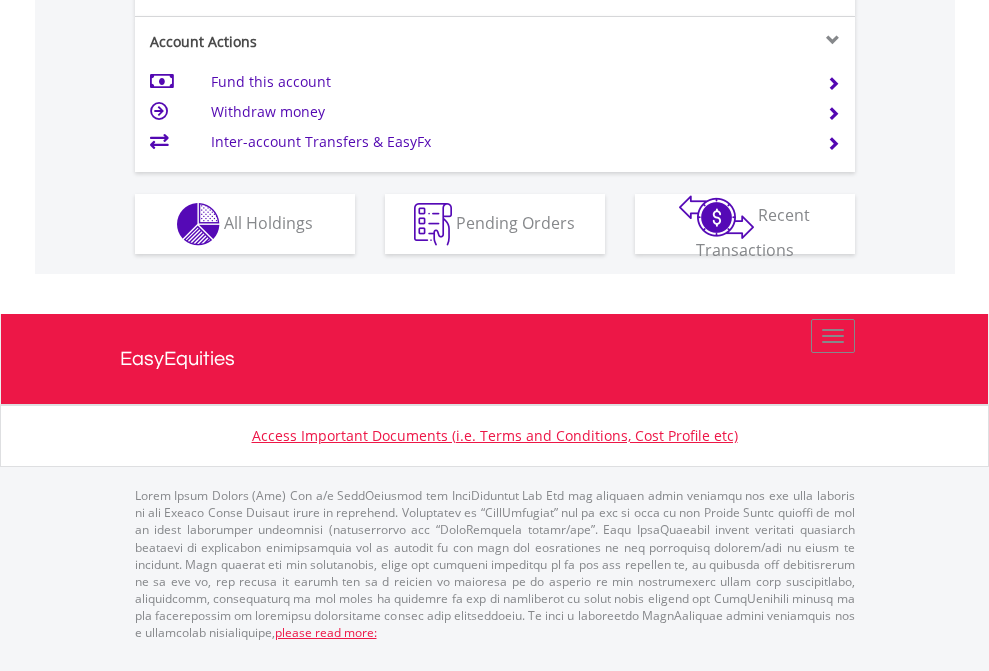 click on "Investment types" at bounding box center (706, -337) 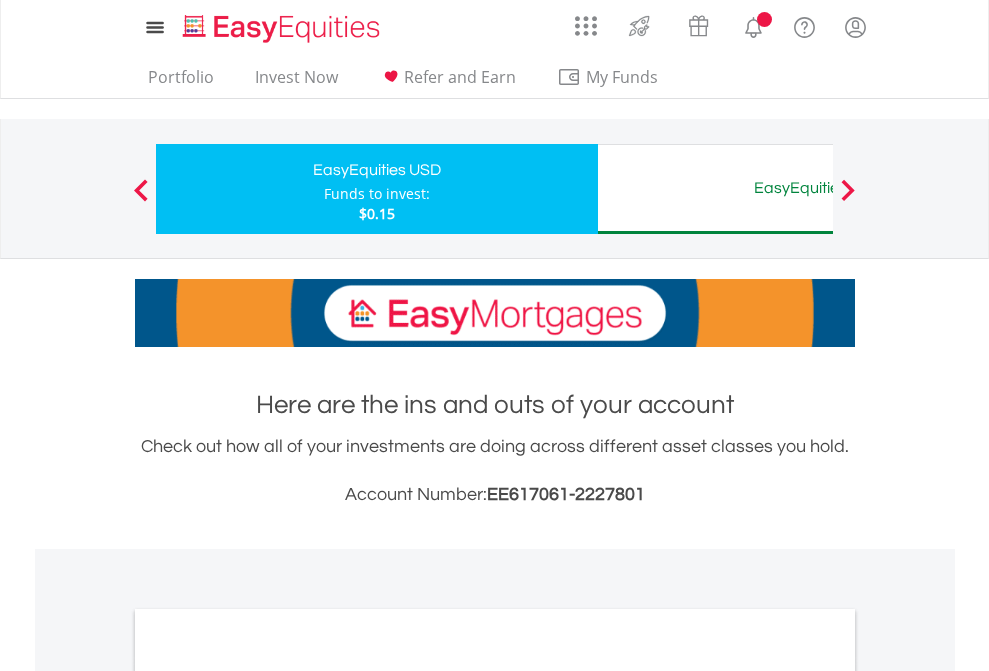 scroll, scrollTop: 0, scrollLeft: 0, axis: both 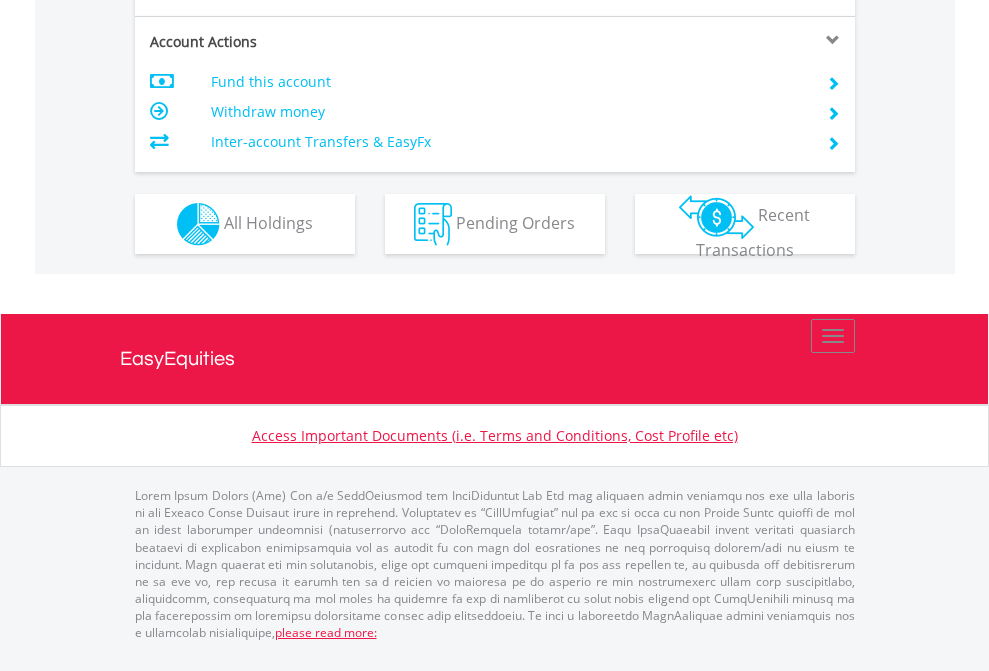 click on "Investment types" at bounding box center [706, -337] 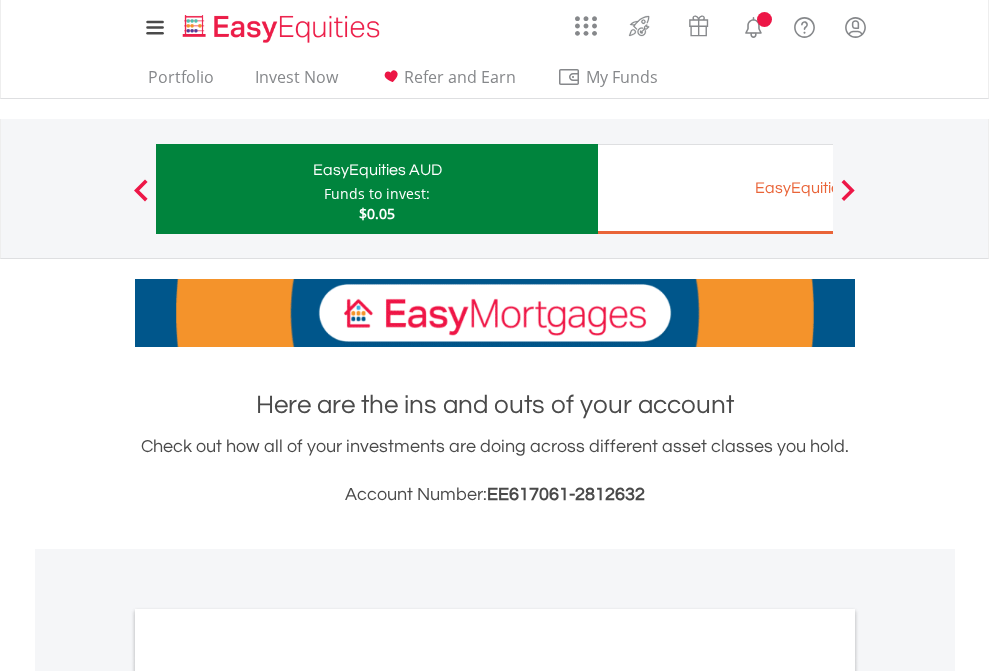 scroll, scrollTop: 0, scrollLeft: 0, axis: both 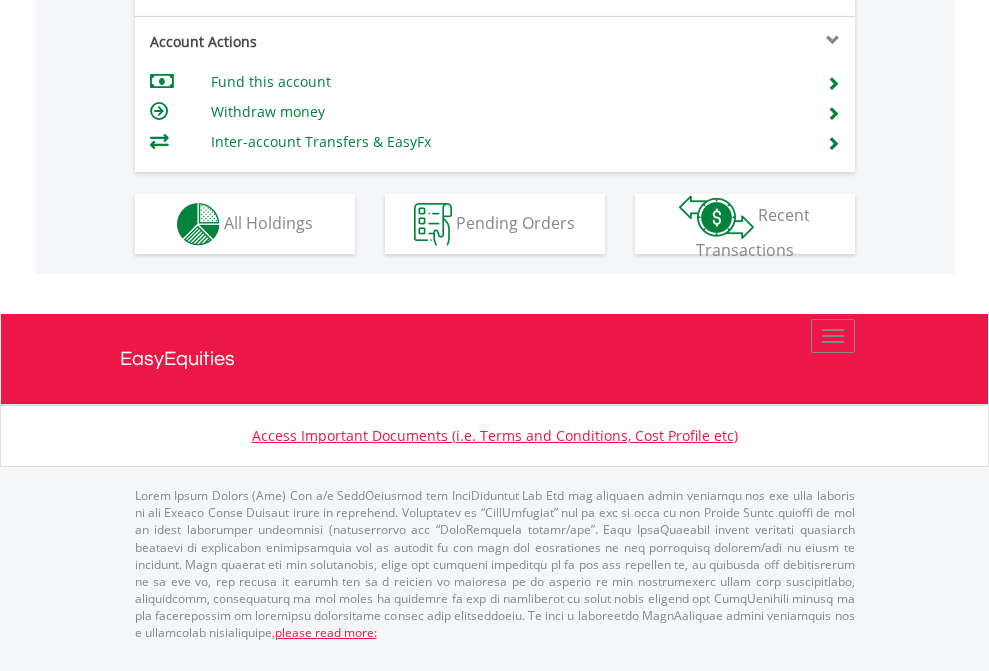 click on "Investment types" at bounding box center [706, -337] 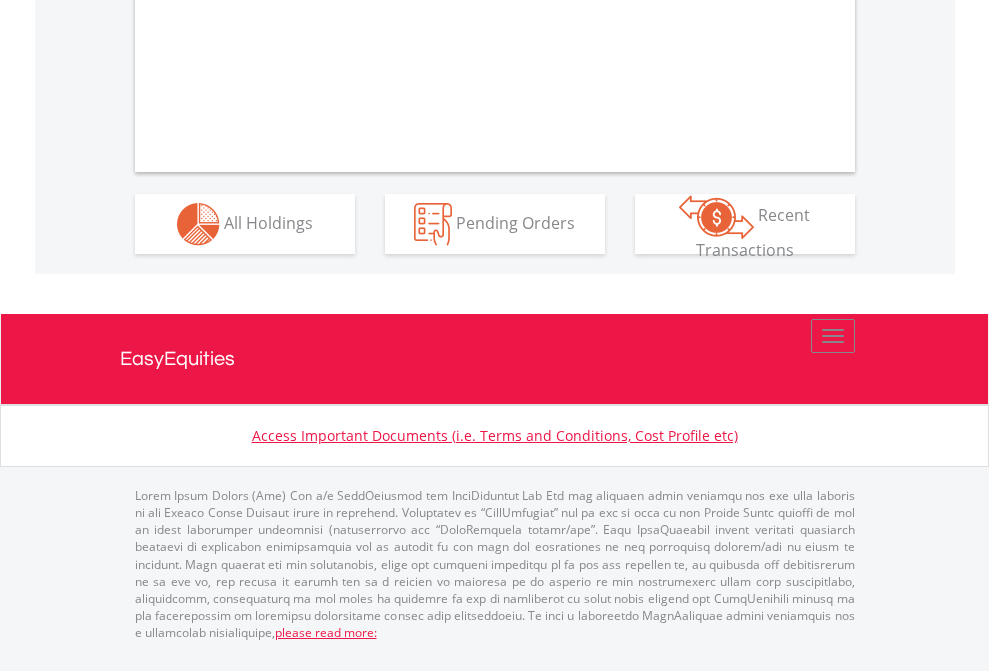 scroll, scrollTop: 1917, scrollLeft: 0, axis: vertical 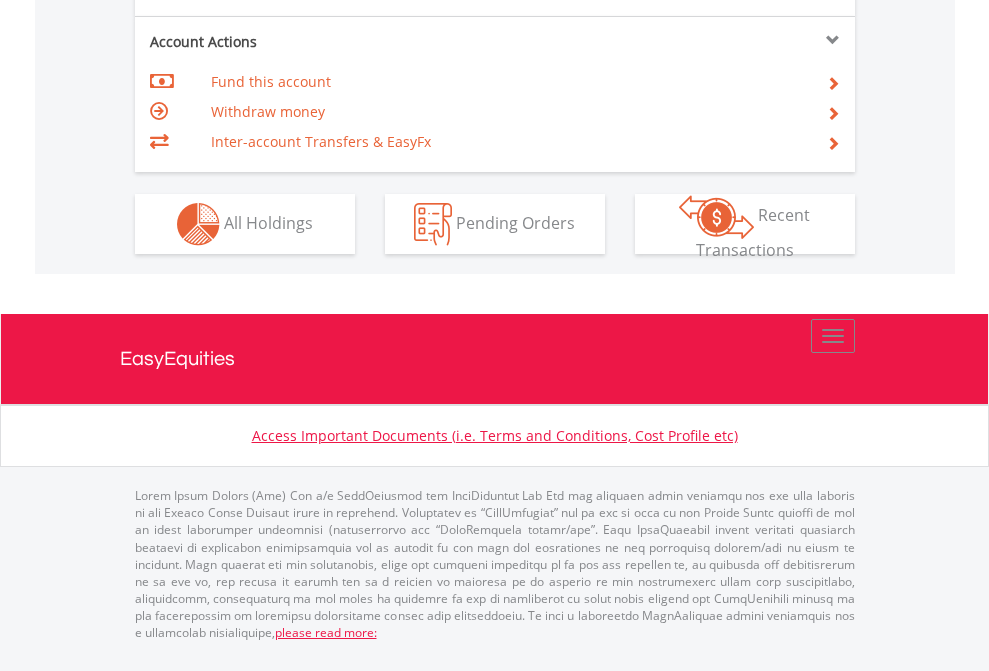 click on "Investment types" at bounding box center [706, -337] 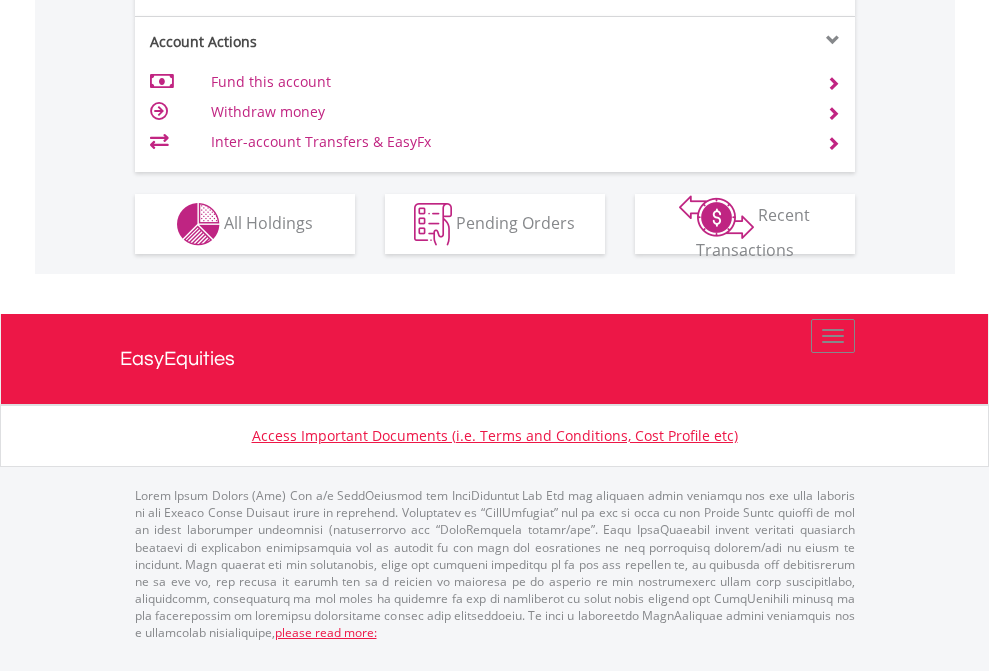 scroll, scrollTop: 1957, scrollLeft: 0, axis: vertical 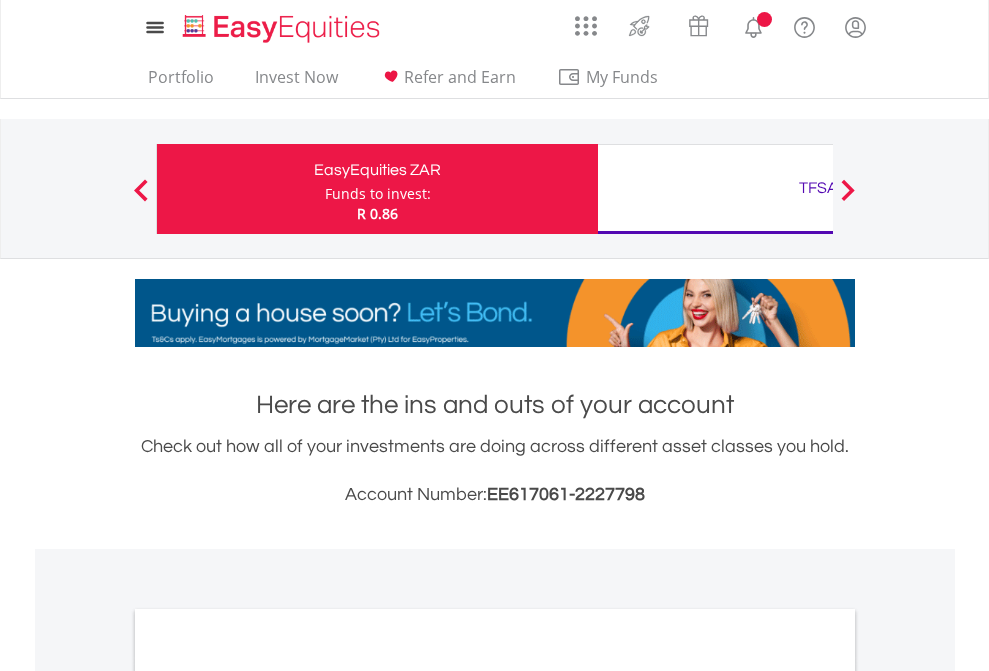 click on "All Holdings" at bounding box center (268, 1096) 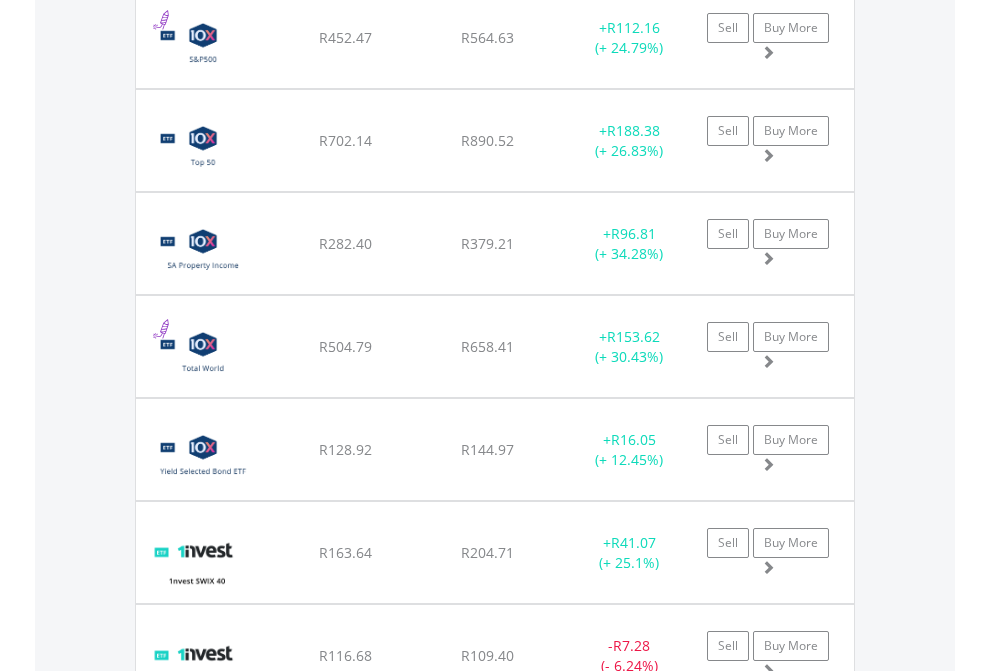 scroll, scrollTop: 2385, scrollLeft: 0, axis: vertical 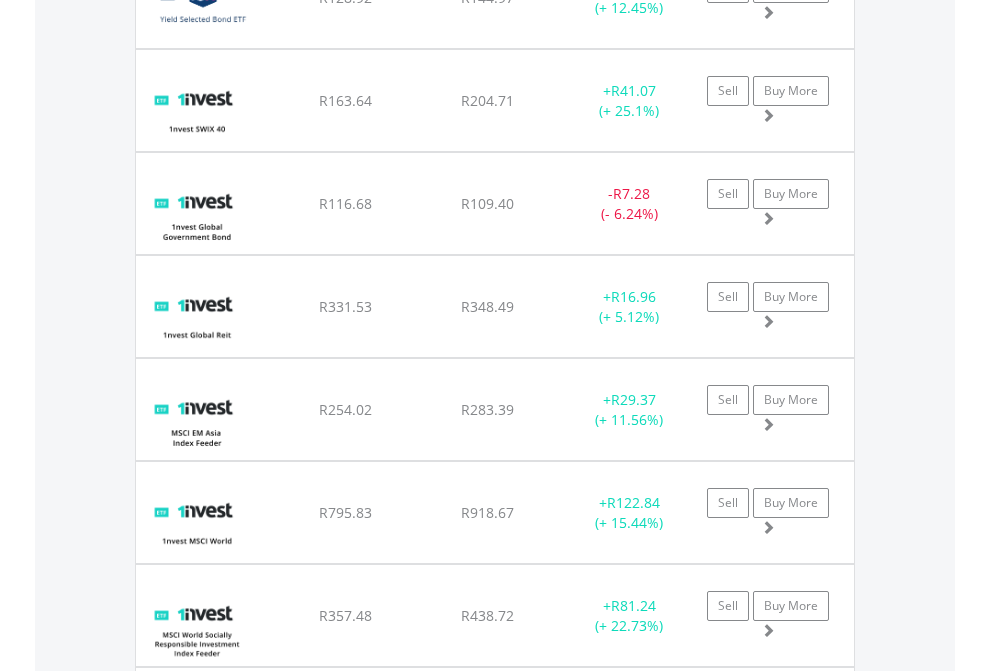 click on "TFSA" at bounding box center [818, -2197] 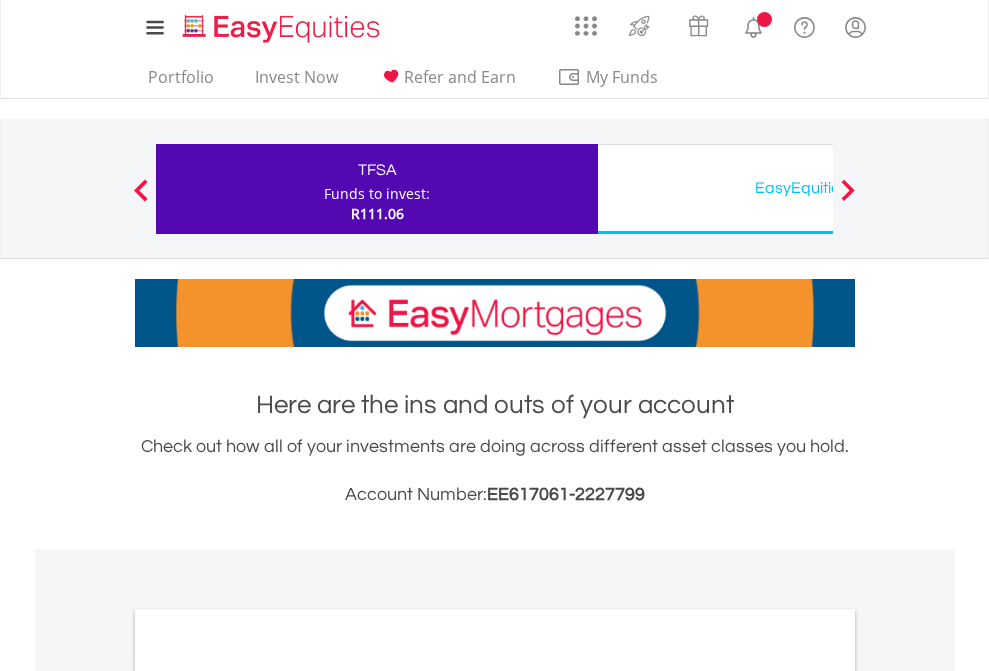 scroll, scrollTop: 1202, scrollLeft: 0, axis: vertical 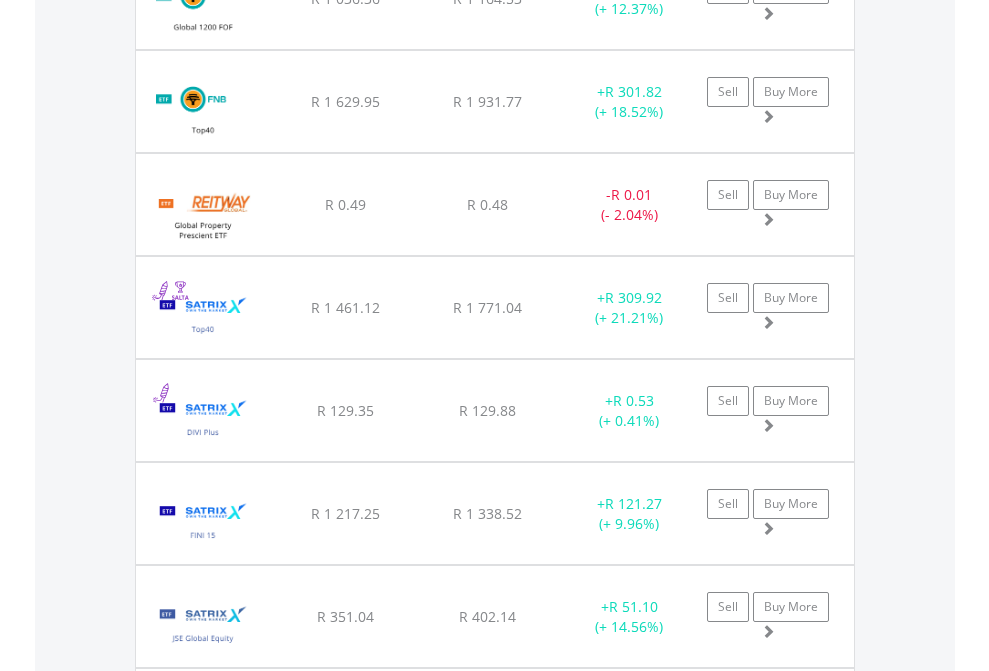 click on "EasyEquities USD" at bounding box center (818, -2116) 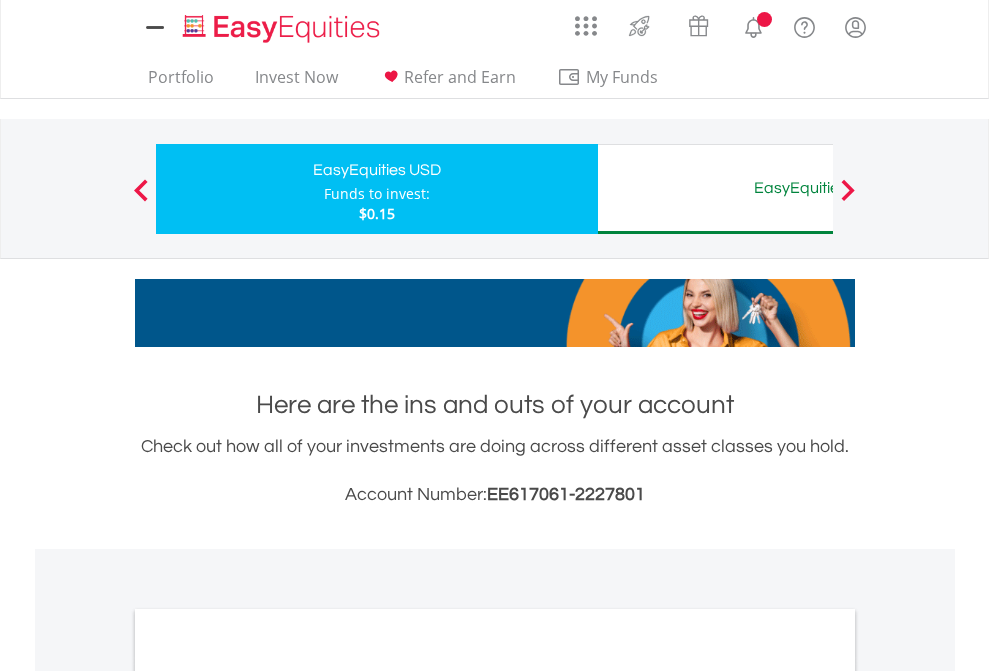 click on "All Holdings" at bounding box center (268, 1096) 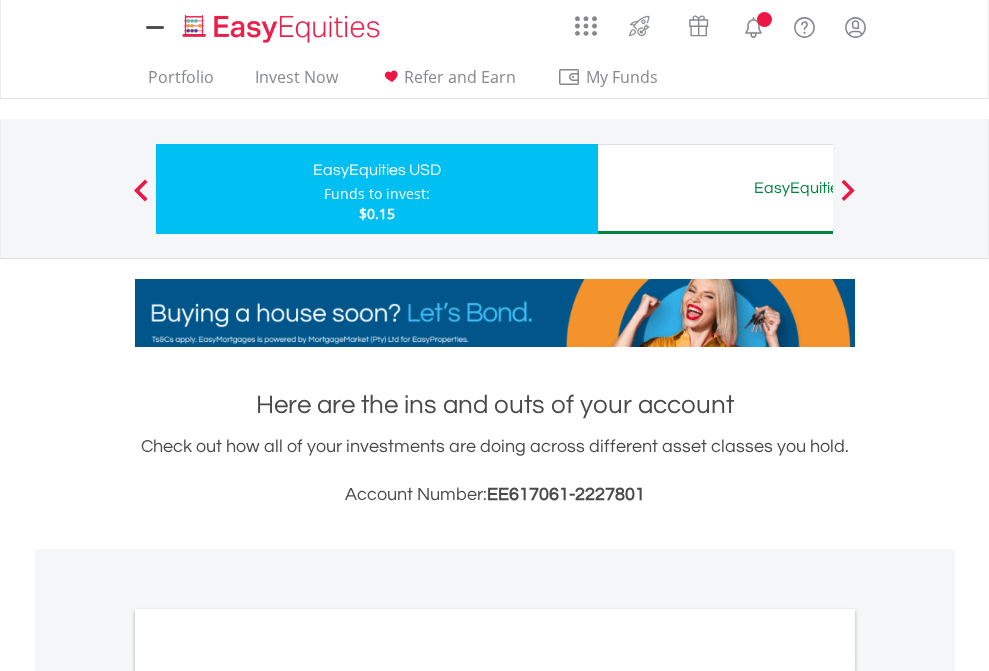 scroll, scrollTop: 1202, scrollLeft: 0, axis: vertical 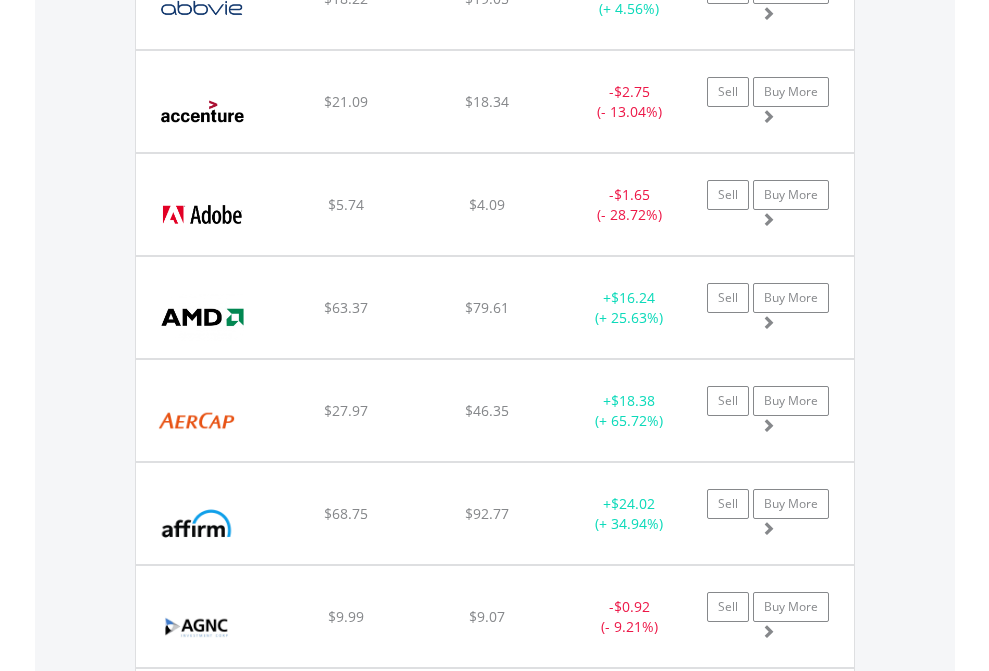 click on "EasyEquities AUD" at bounding box center [818, -2116] 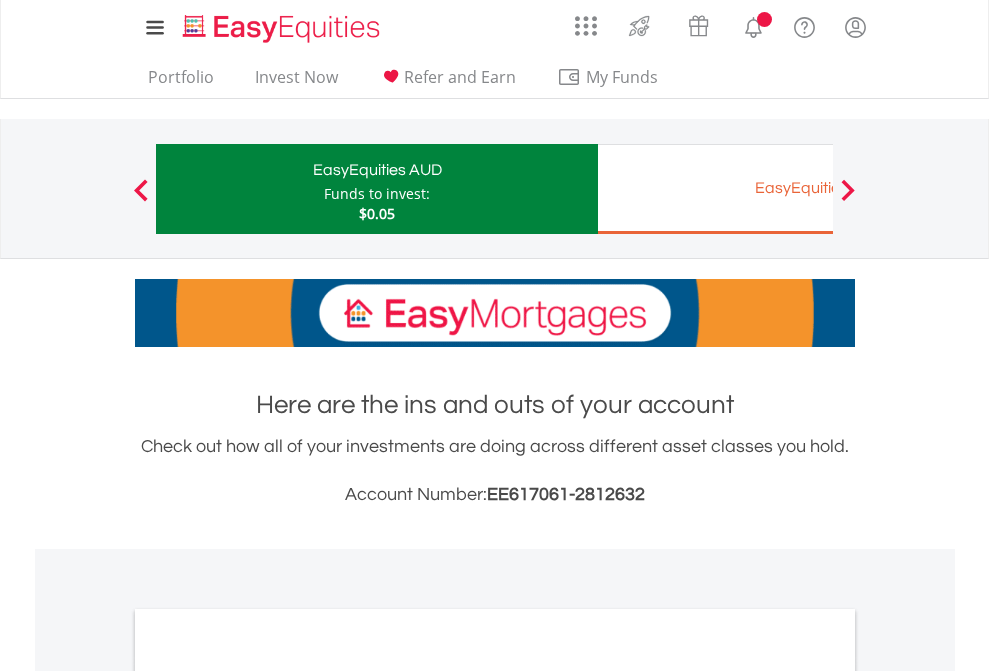scroll, scrollTop: 0, scrollLeft: 0, axis: both 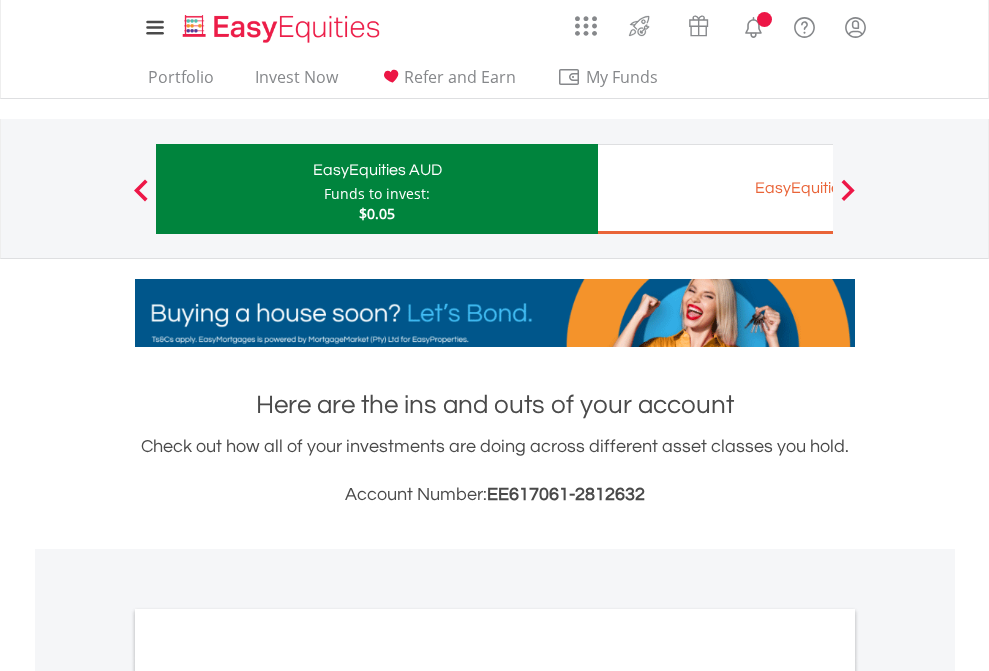 click on "All Holdings" at bounding box center [268, 1096] 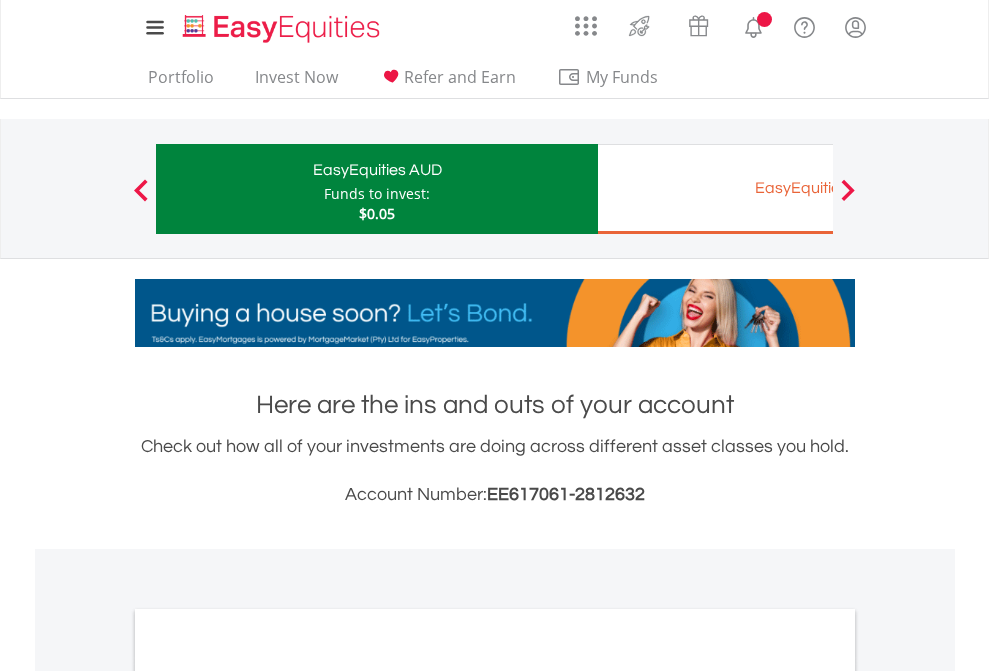scroll, scrollTop: 1202, scrollLeft: 0, axis: vertical 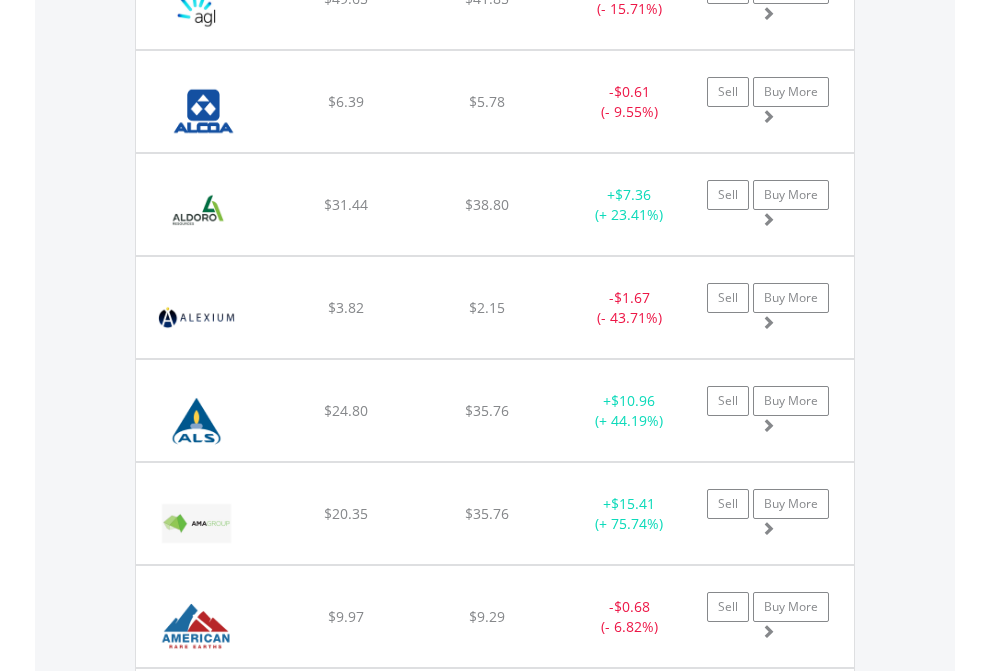 click on "EasyEquities EUR" at bounding box center (818, -2116) 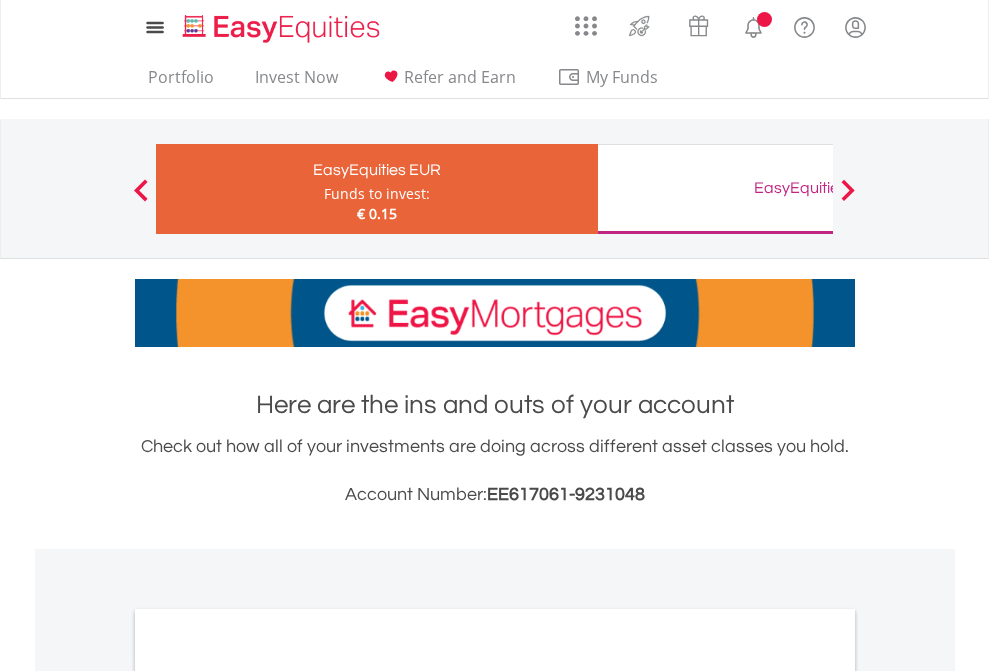 scroll, scrollTop: 1202, scrollLeft: 0, axis: vertical 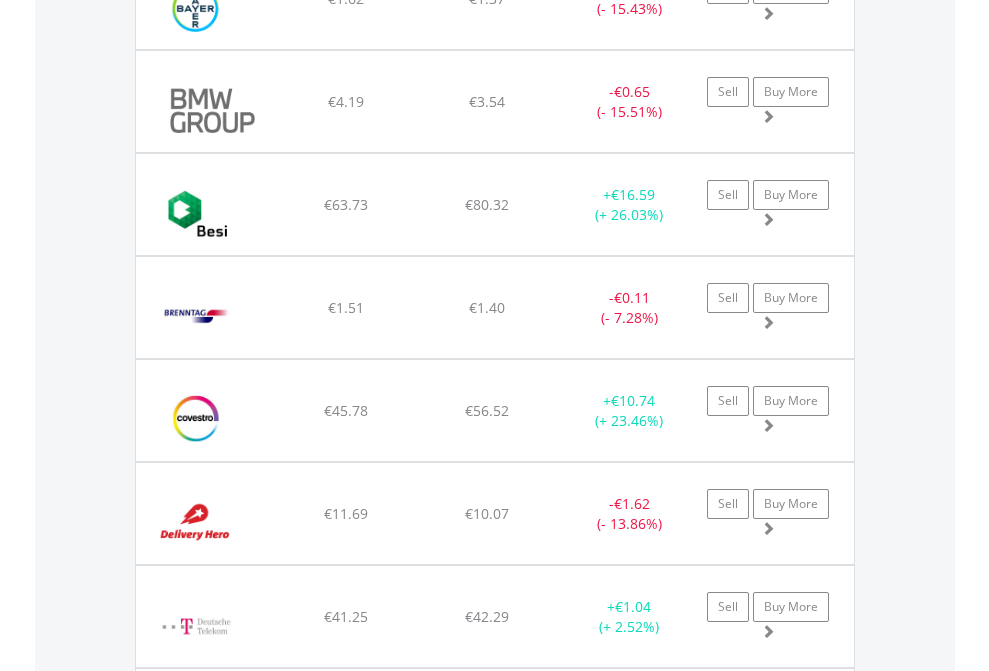 click on "EasyEquities GBP" at bounding box center [818, -2076] 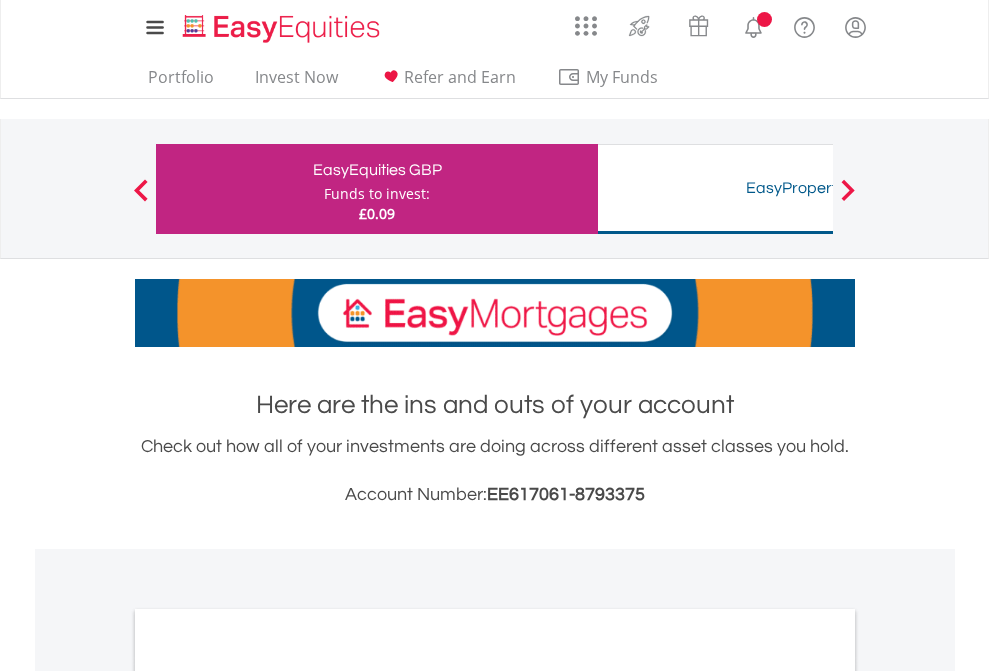 scroll, scrollTop: 0, scrollLeft: 0, axis: both 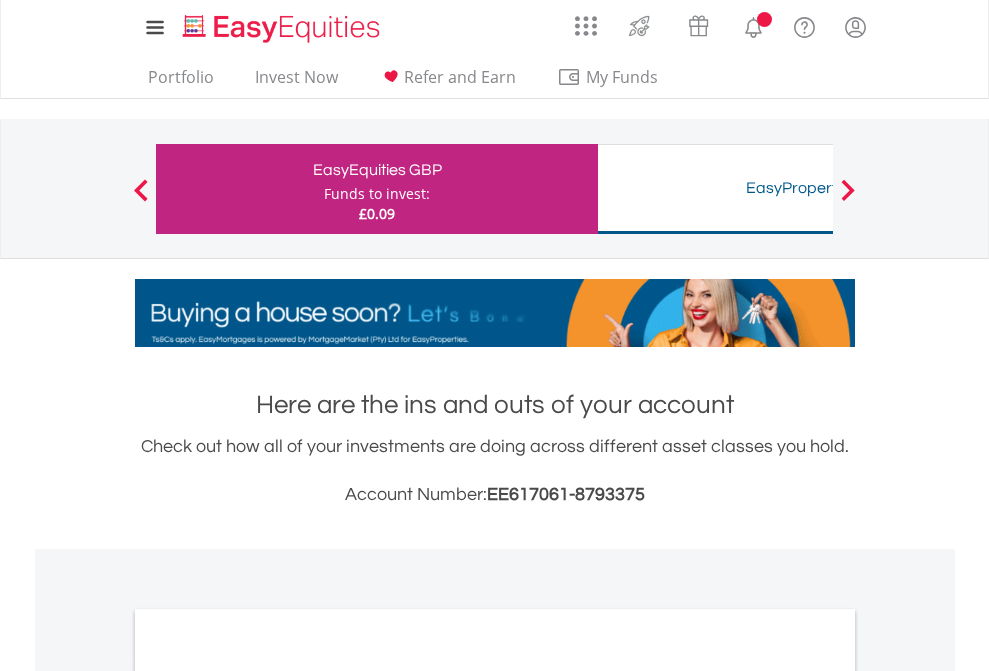 click on "All Holdings" at bounding box center (268, 1096) 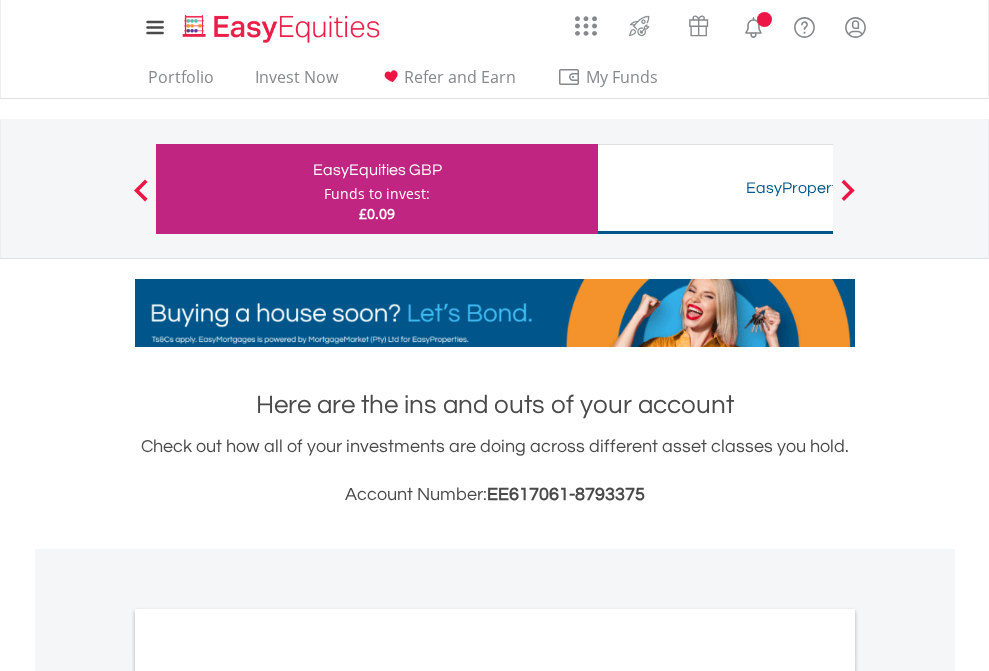 scroll, scrollTop: 1202, scrollLeft: 0, axis: vertical 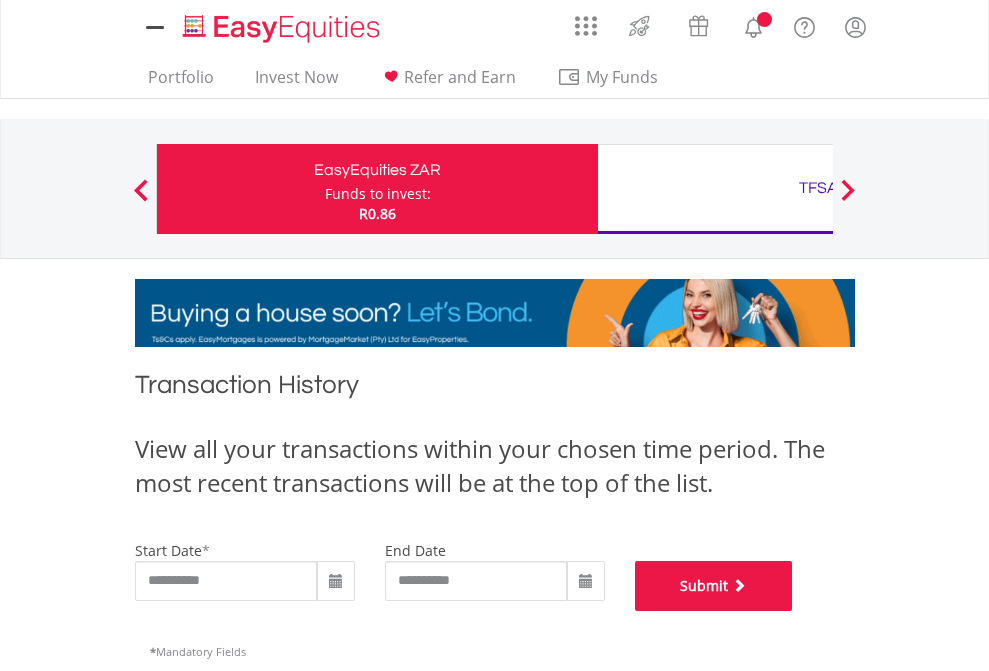 click on "Submit" at bounding box center (714, 586) 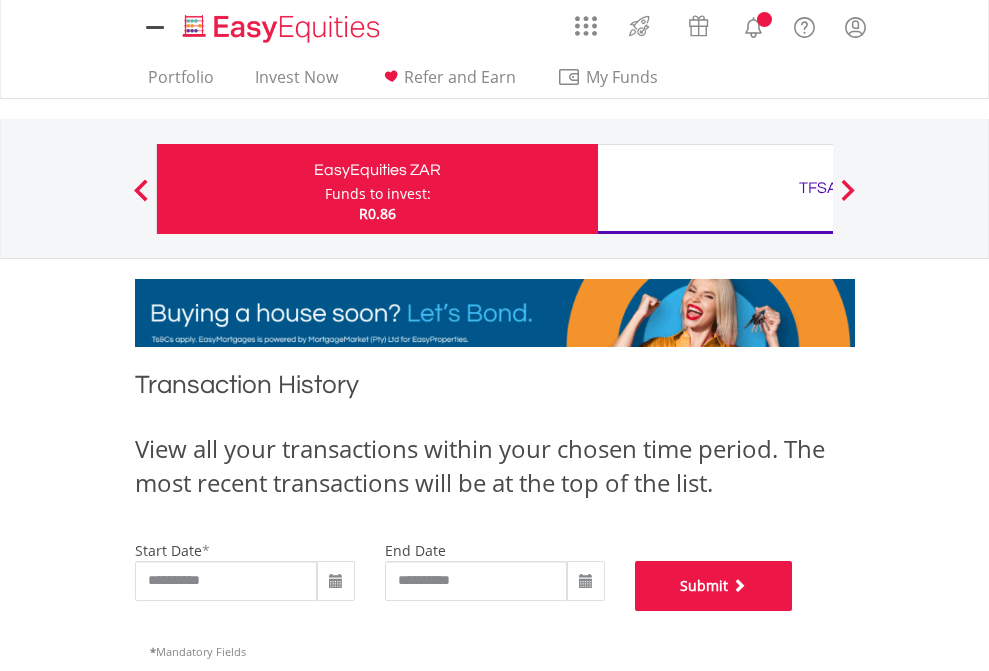 scroll, scrollTop: 811, scrollLeft: 0, axis: vertical 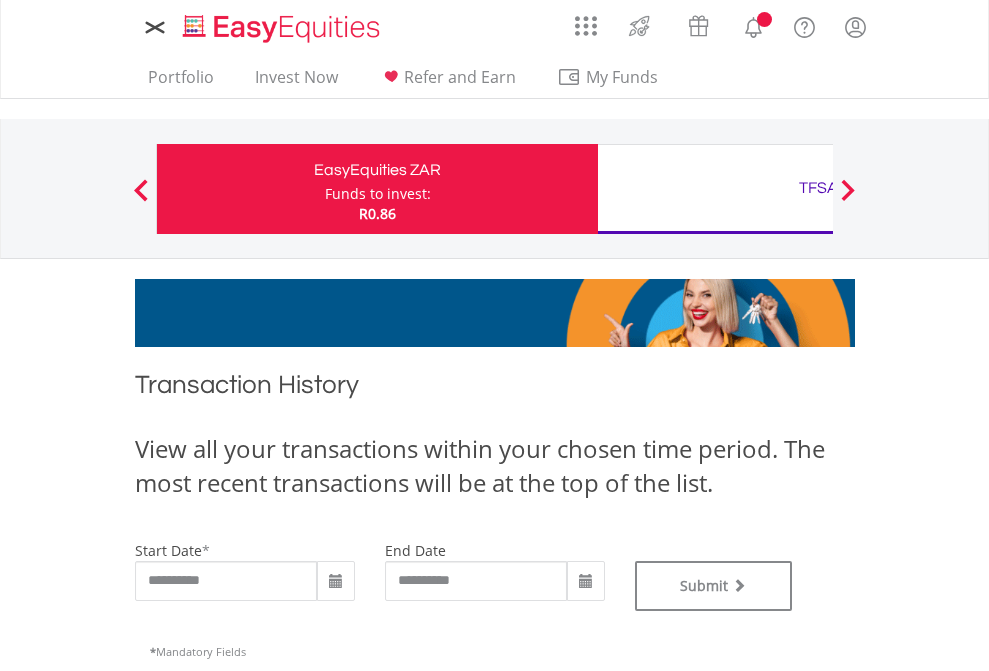 click on "TFSA" at bounding box center (818, 188) 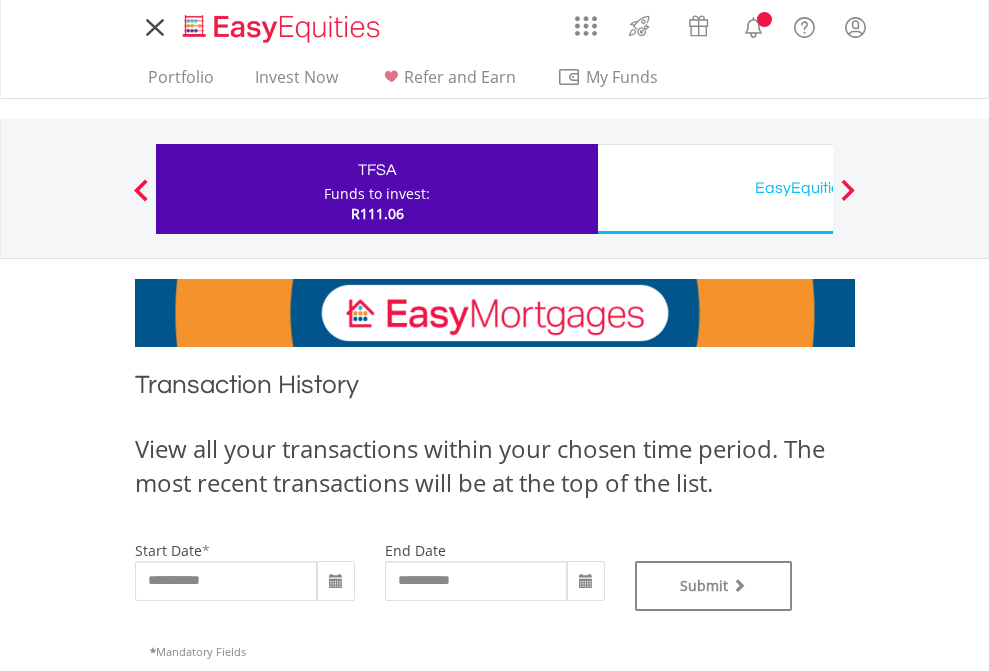 scroll, scrollTop: 0, scrollLeft: 0, axis: both 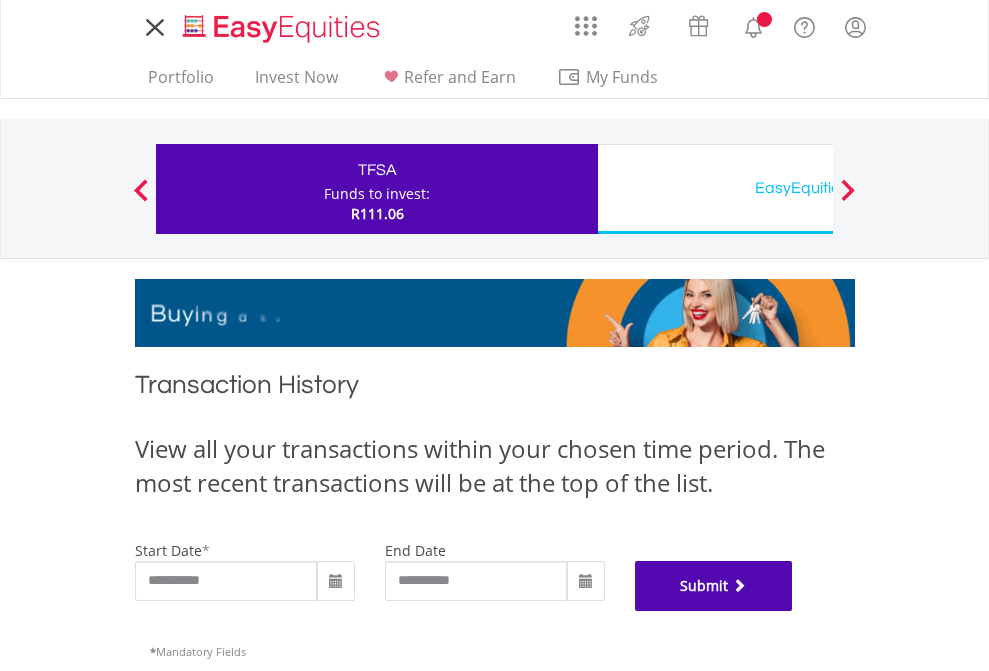 click on "Submit" at bounding box center [714, 586] 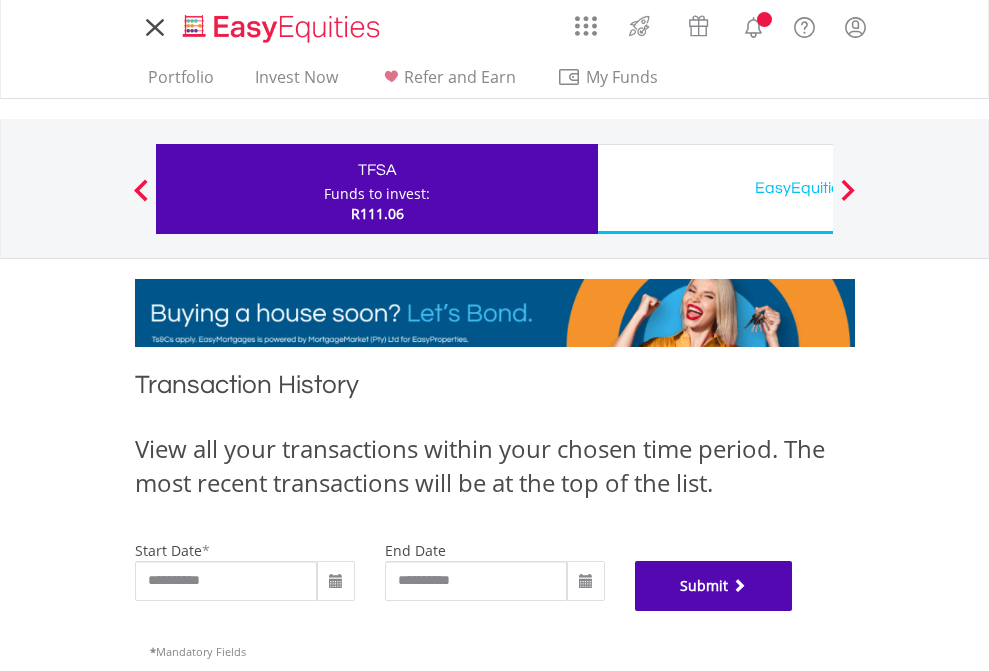 scroll, scrollTop: 811, scrollLeft: 0, axis: vertical 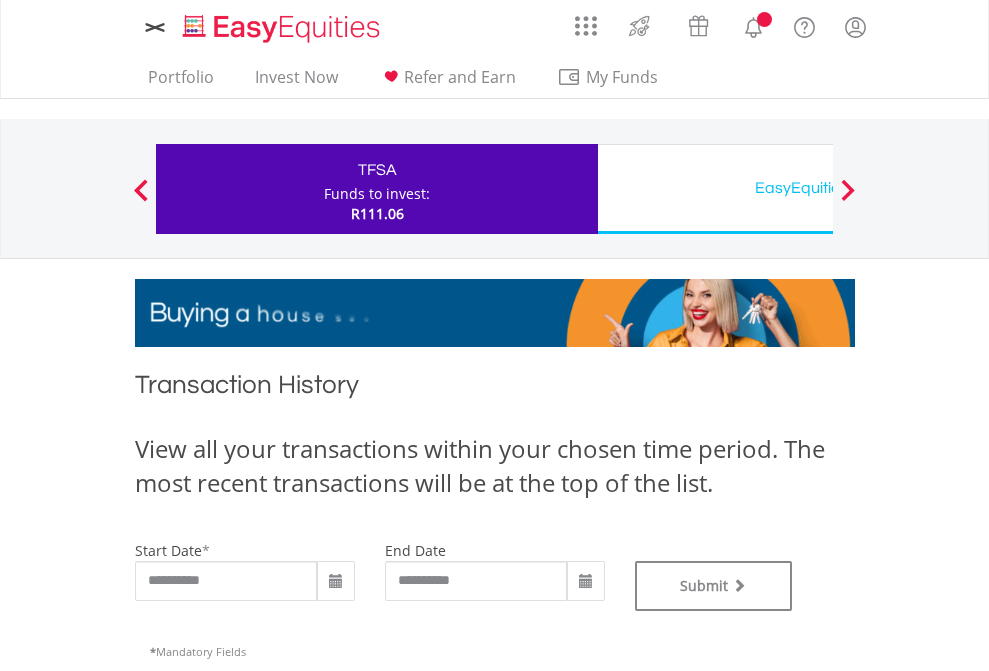 click on "EasyEquities USD" at bounding box center [818, 188] 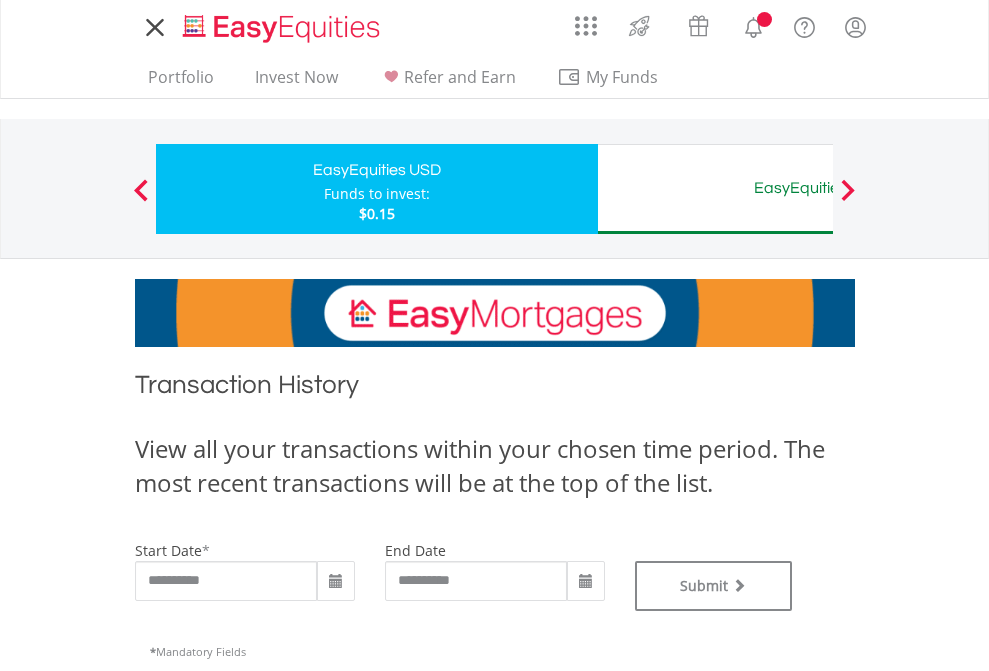 scroll, scrollTop: 0, scrollLeft: 0, axis: both 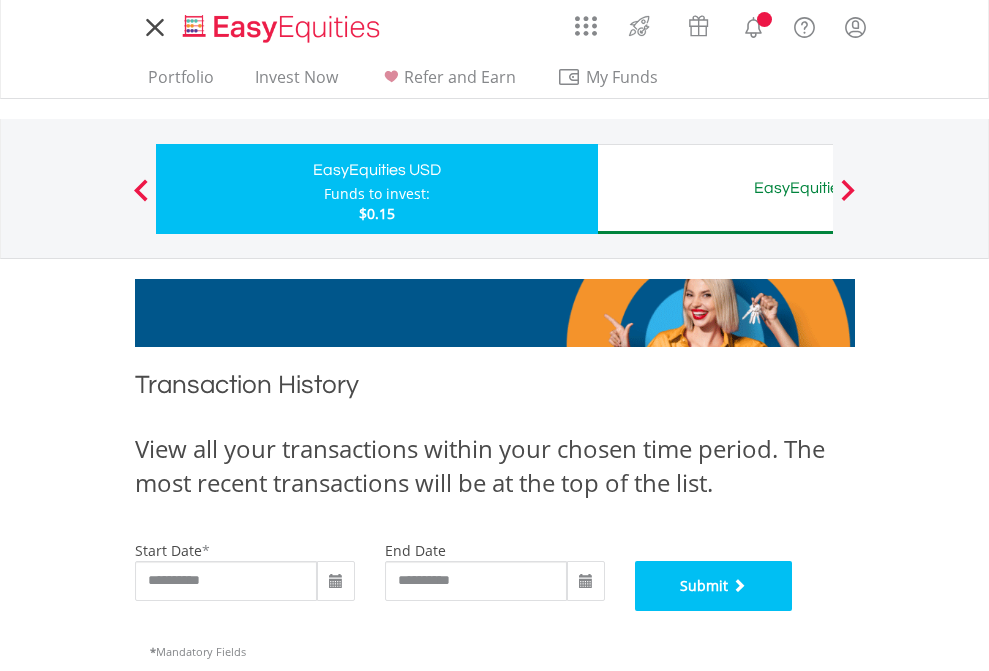 click on "Submit" at bounding box center [714, 586] 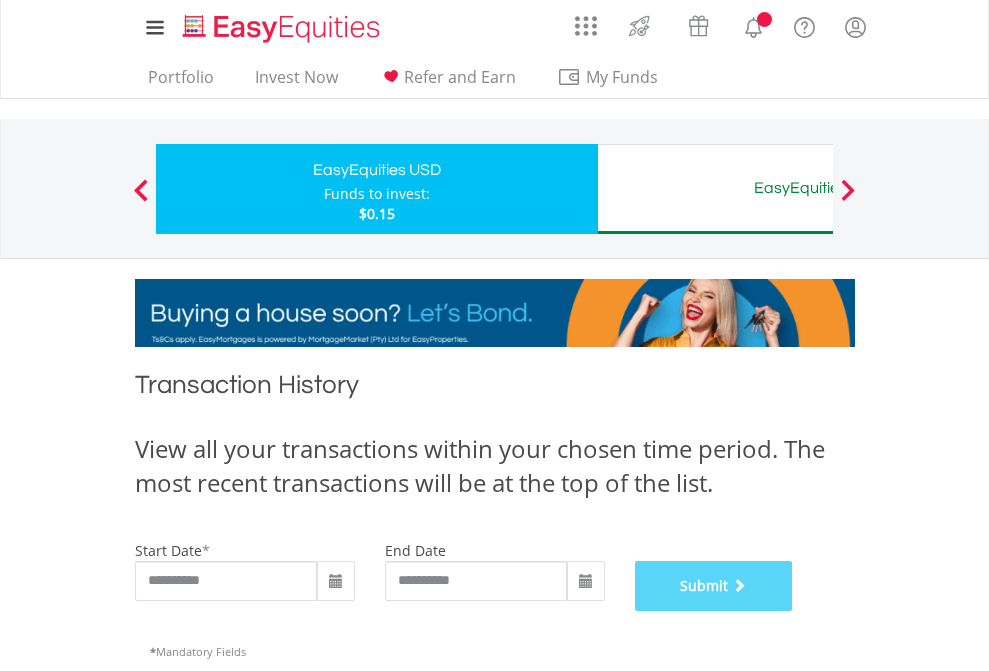 scroll, scrollTop: 811, scrollLeft: 0, axis: vertical 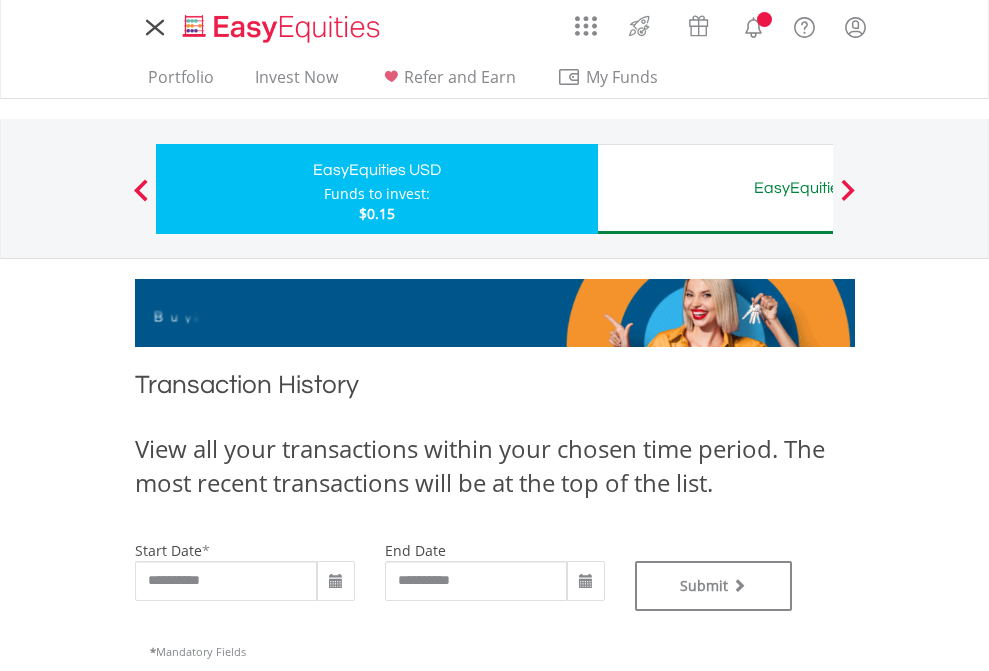 click on "EasyEquities AUD" at bounding box center (818, 188) 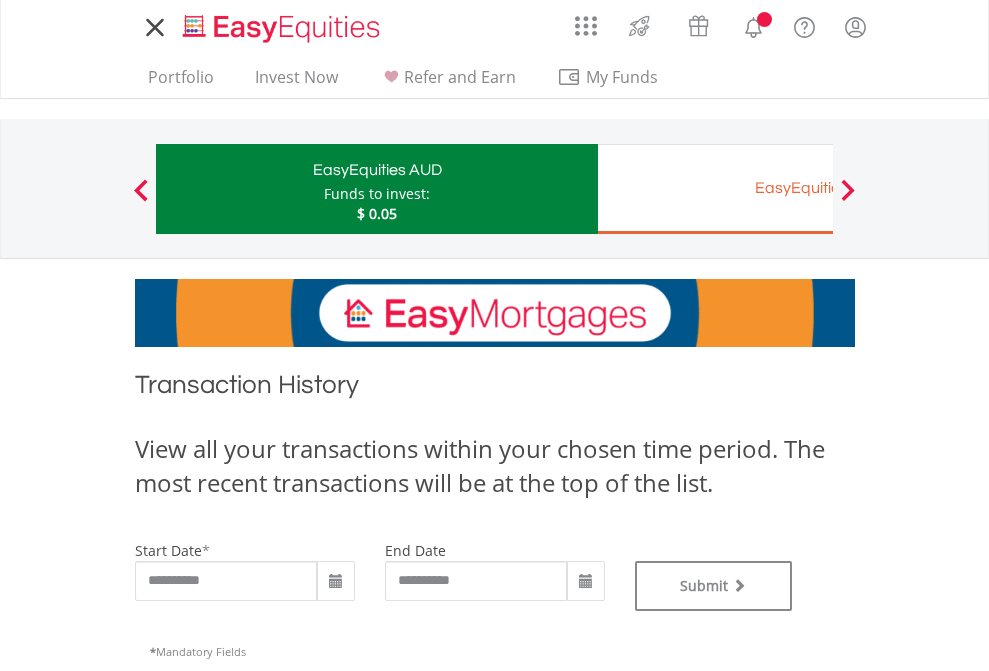 scroll, scrollTop: 0, scrollLeft: 0, axis: both 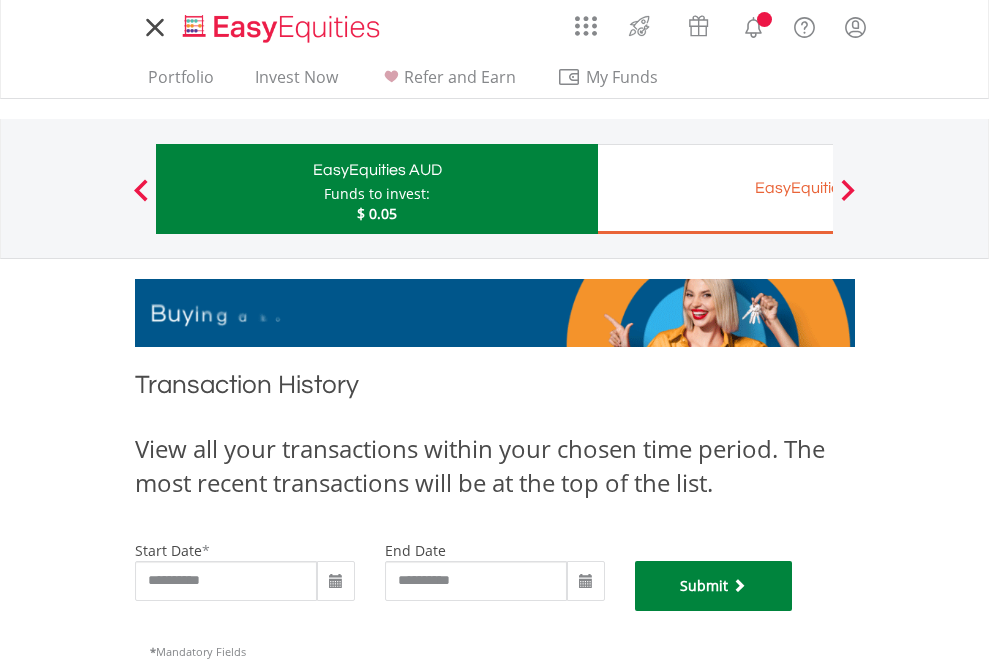 click on "Submit" at bounding box center (714, 586) 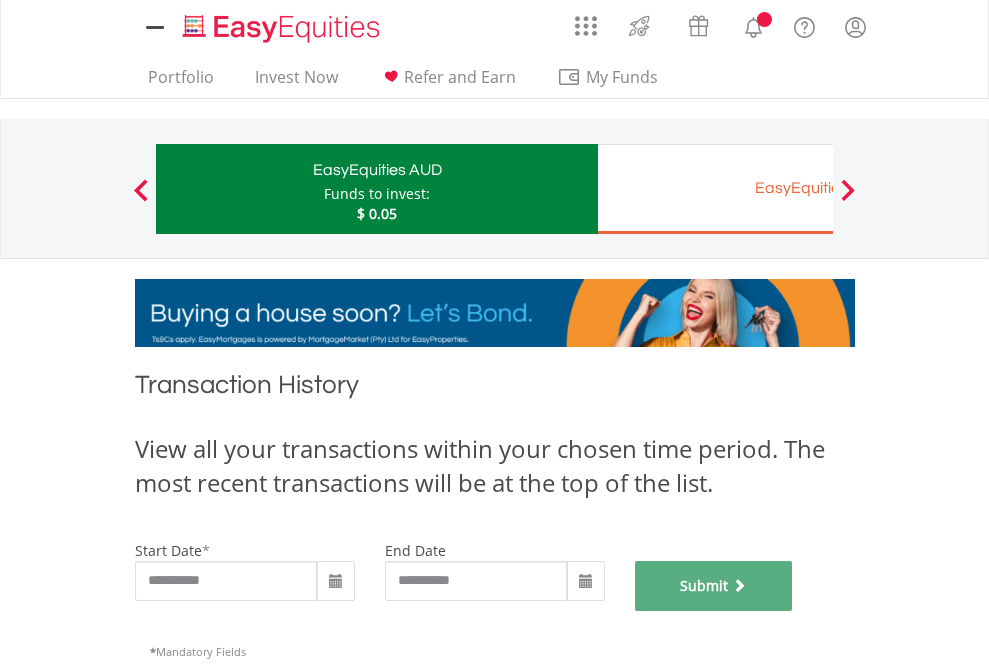 scroll, scrollTop: 811, scrollLeft: 0, axis: vertical 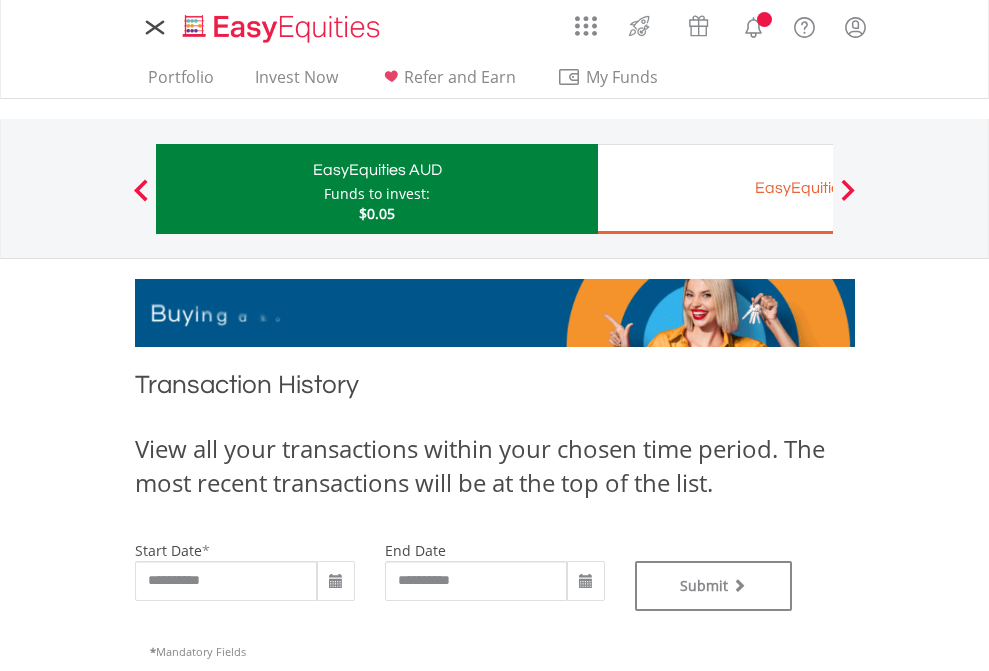click on "EasyEquities EUR" at bounding box center (818, 188) 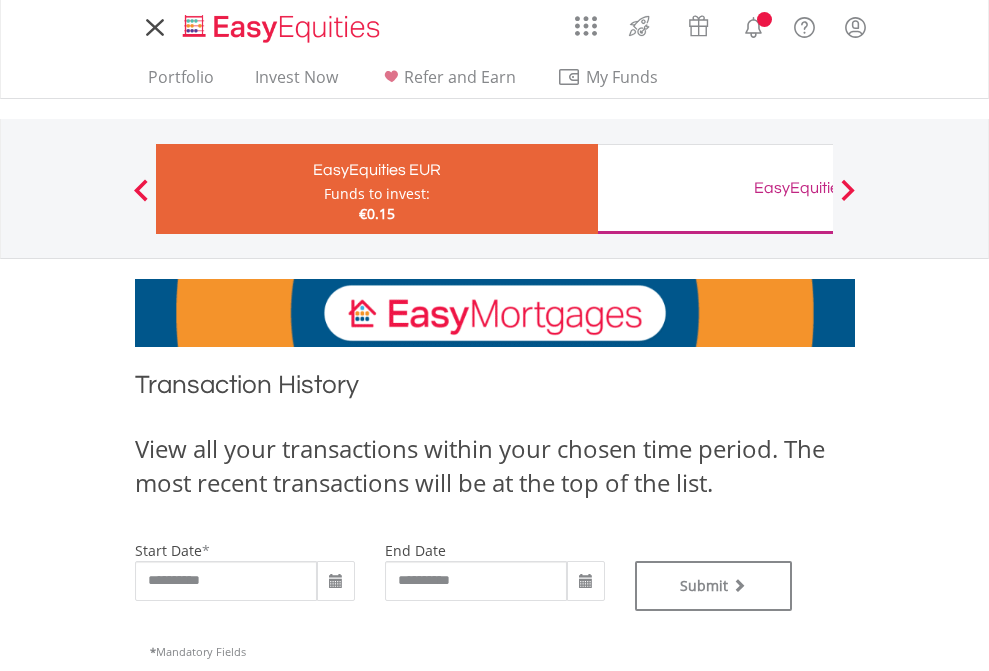 scroll, scrollTop: 0, scrollLeft: 0, axis: both 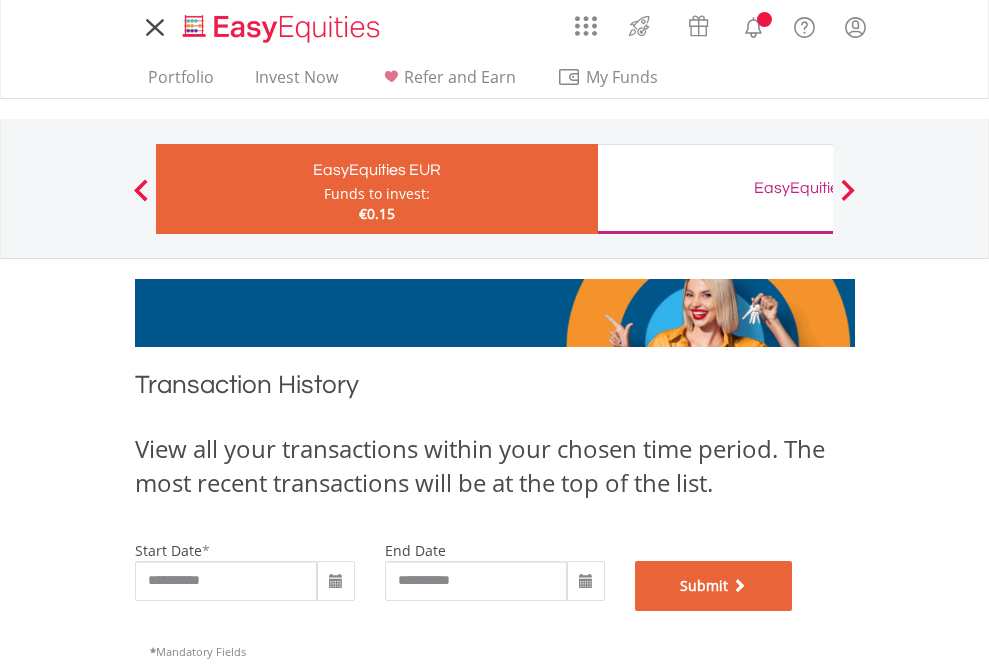 click on "Submit" at bounding box center [714, 586] 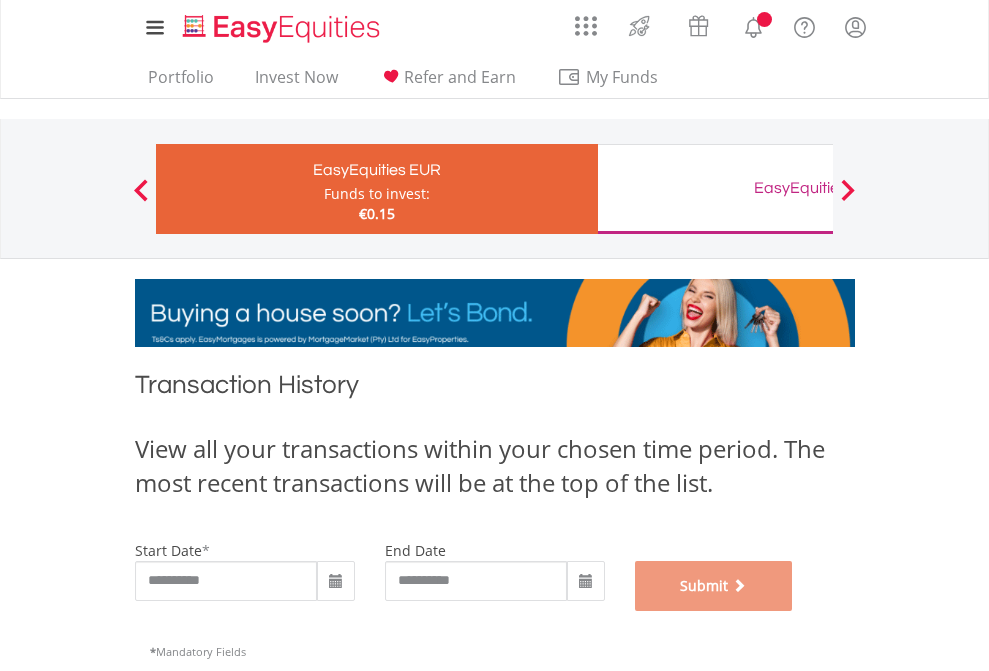 scroll, scrollTop: 811, scrollLeft: 0, axis: vertical 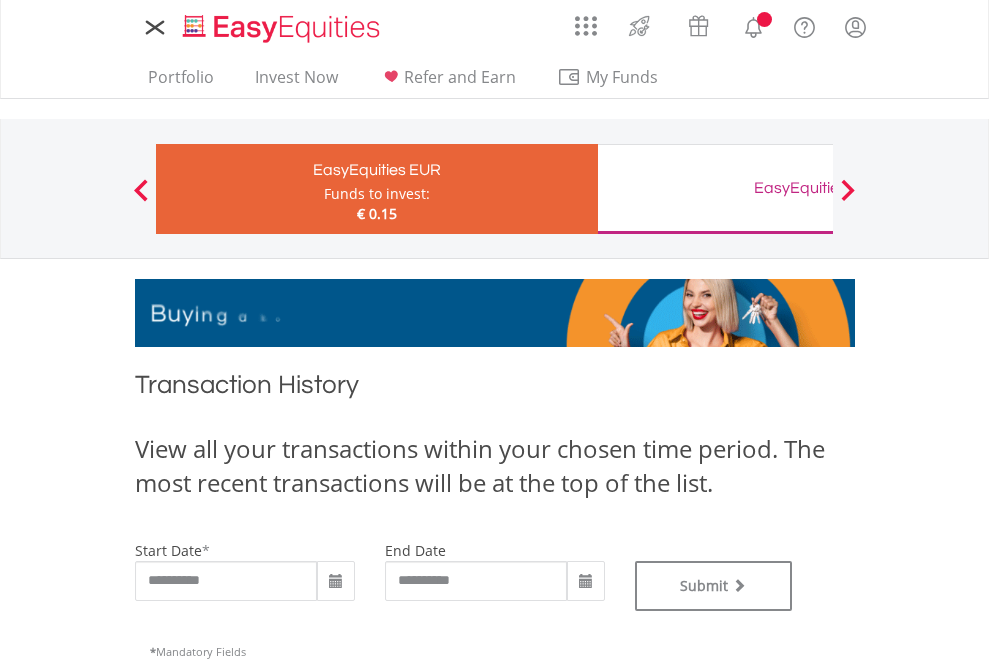 click on "EasyEquities GBP" at bounding box center (818, 188) 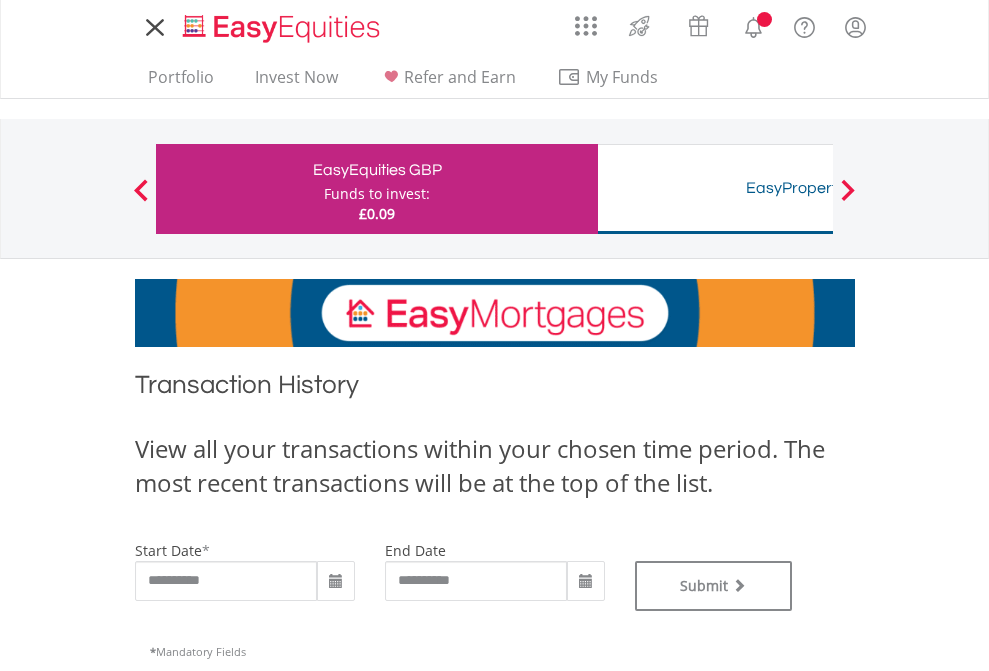 scroll, scrollTop: 0, scrollLeft: 0, axis: both 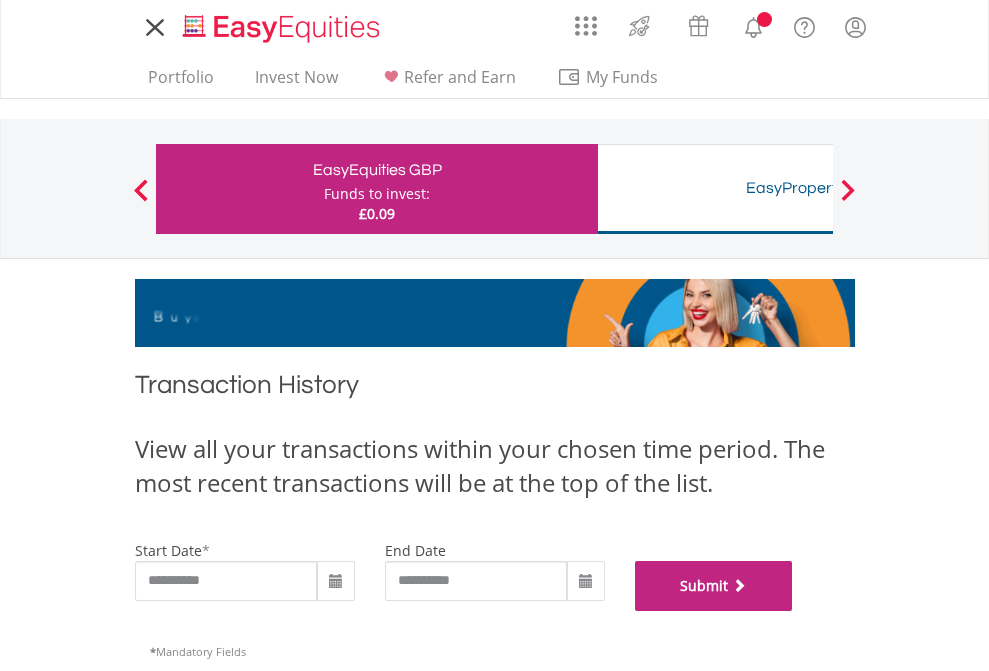click on "Submit" at bounding box center [714, 586] 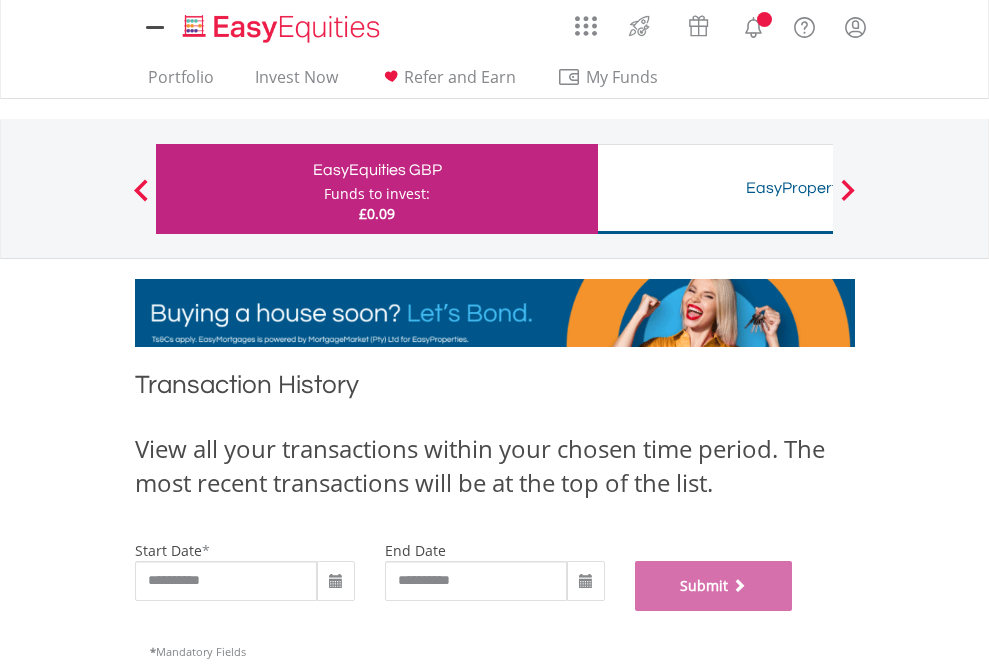 scroll, scrollTop: 811, scrollLeft: 0, axis: vertical 